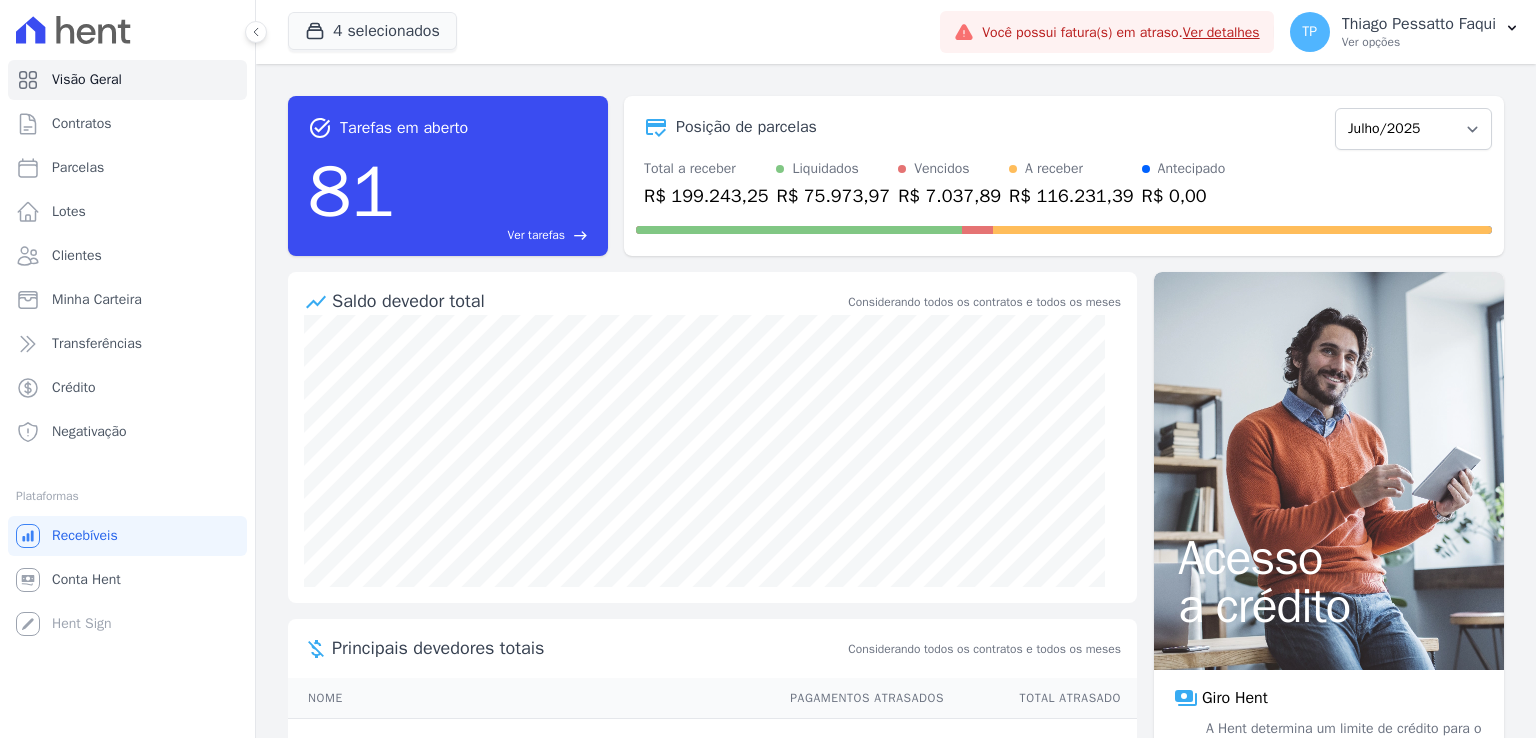 scroll, scrollTop: 0, scrollLeft: 0, axis: both 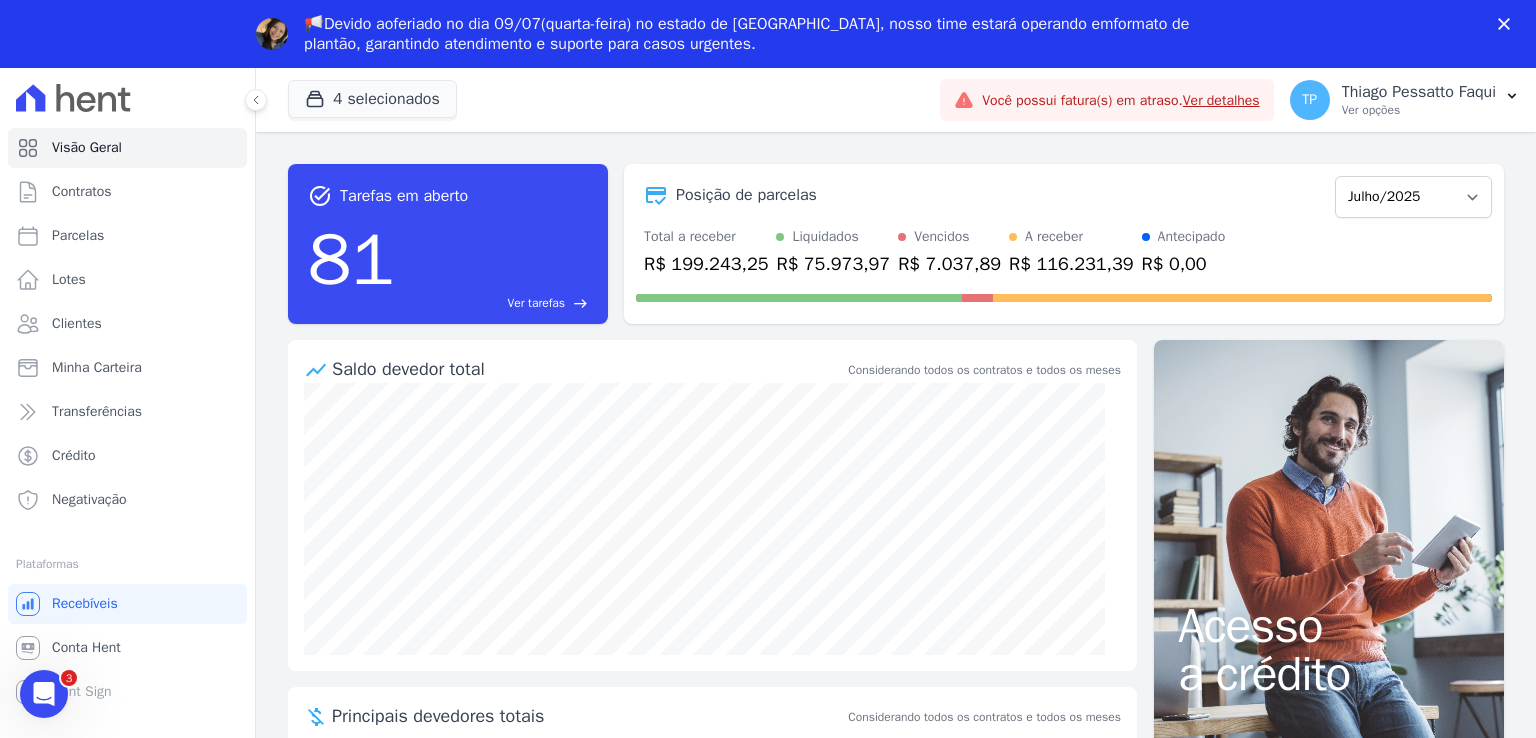 click at bounding box center [1508, 24] 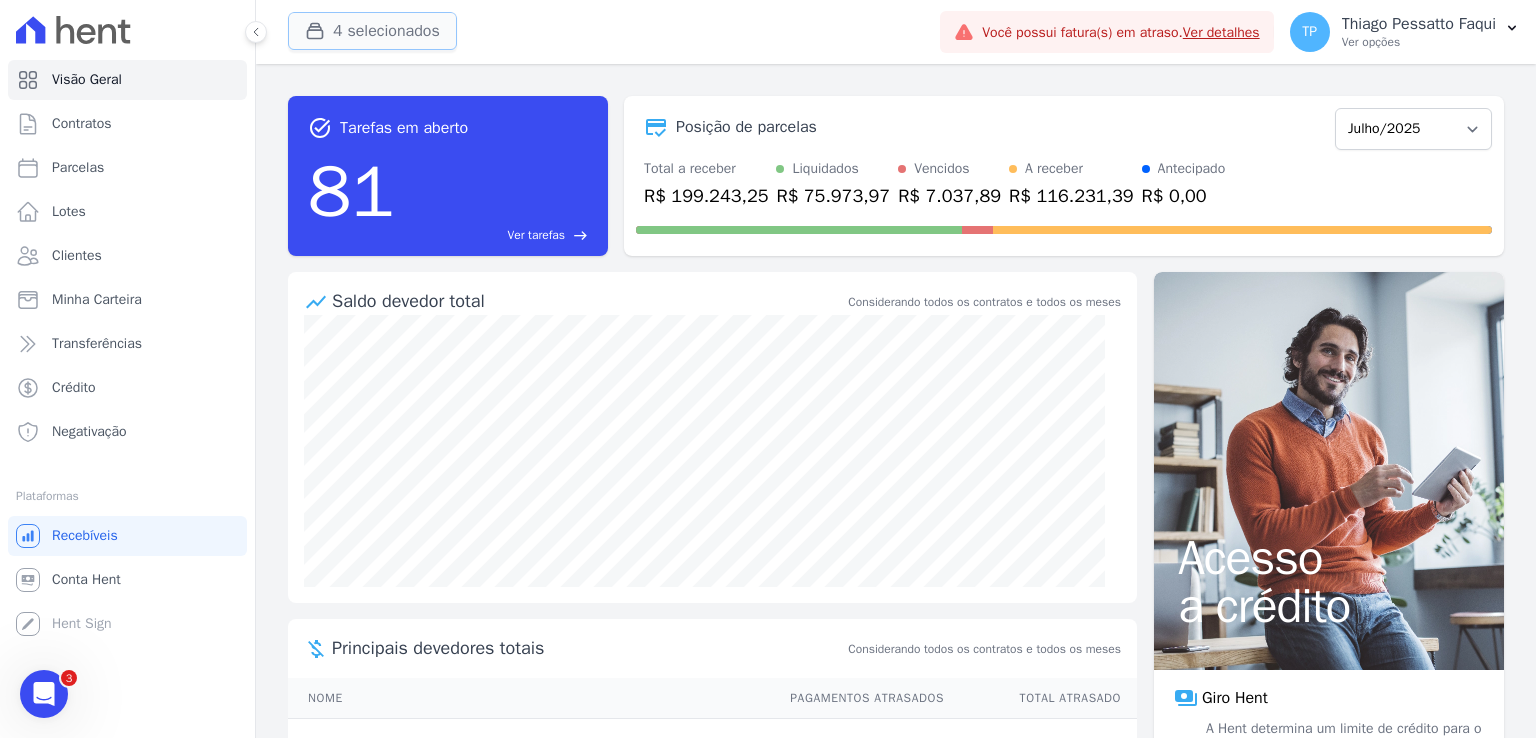 click on "4 selecionados" at bounding box center [372, 31] 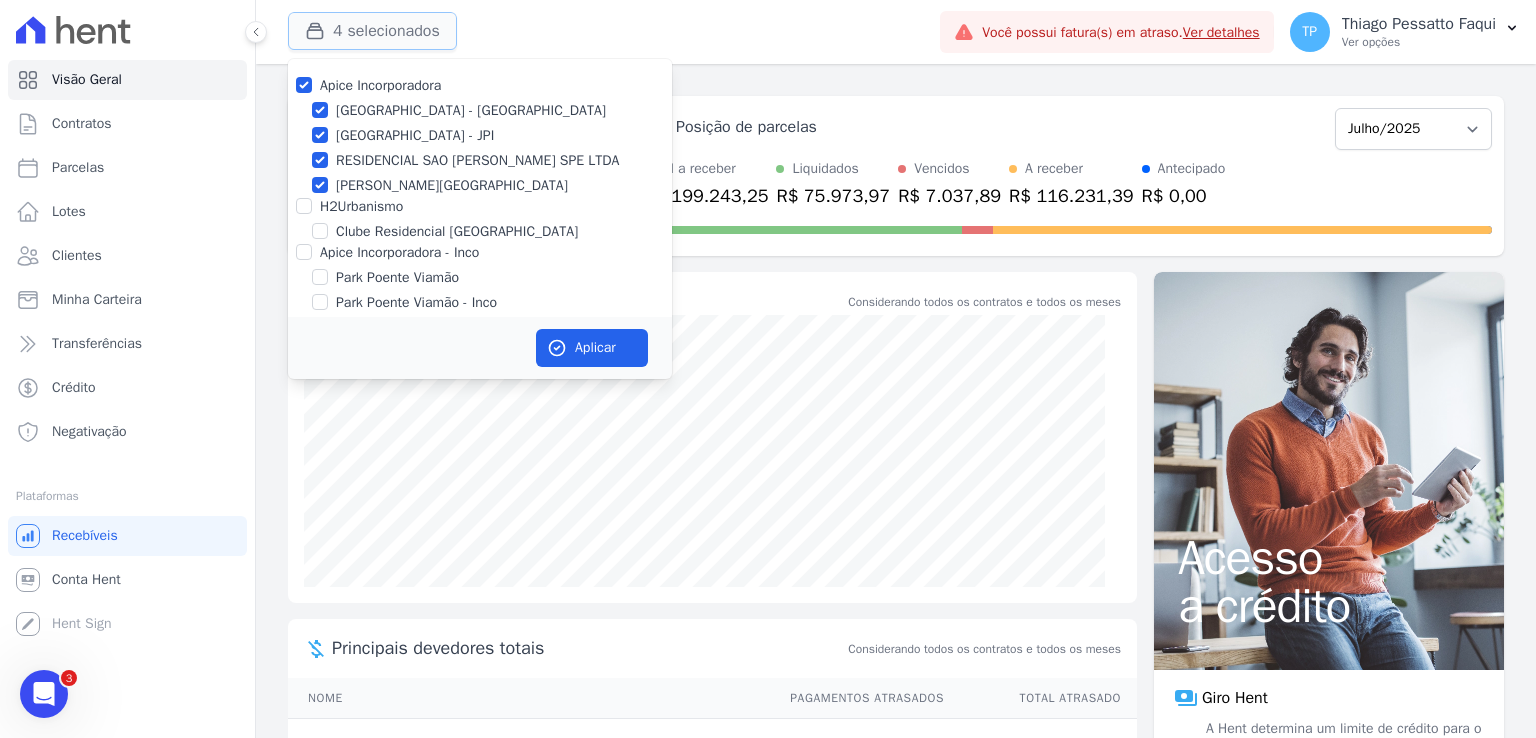 type 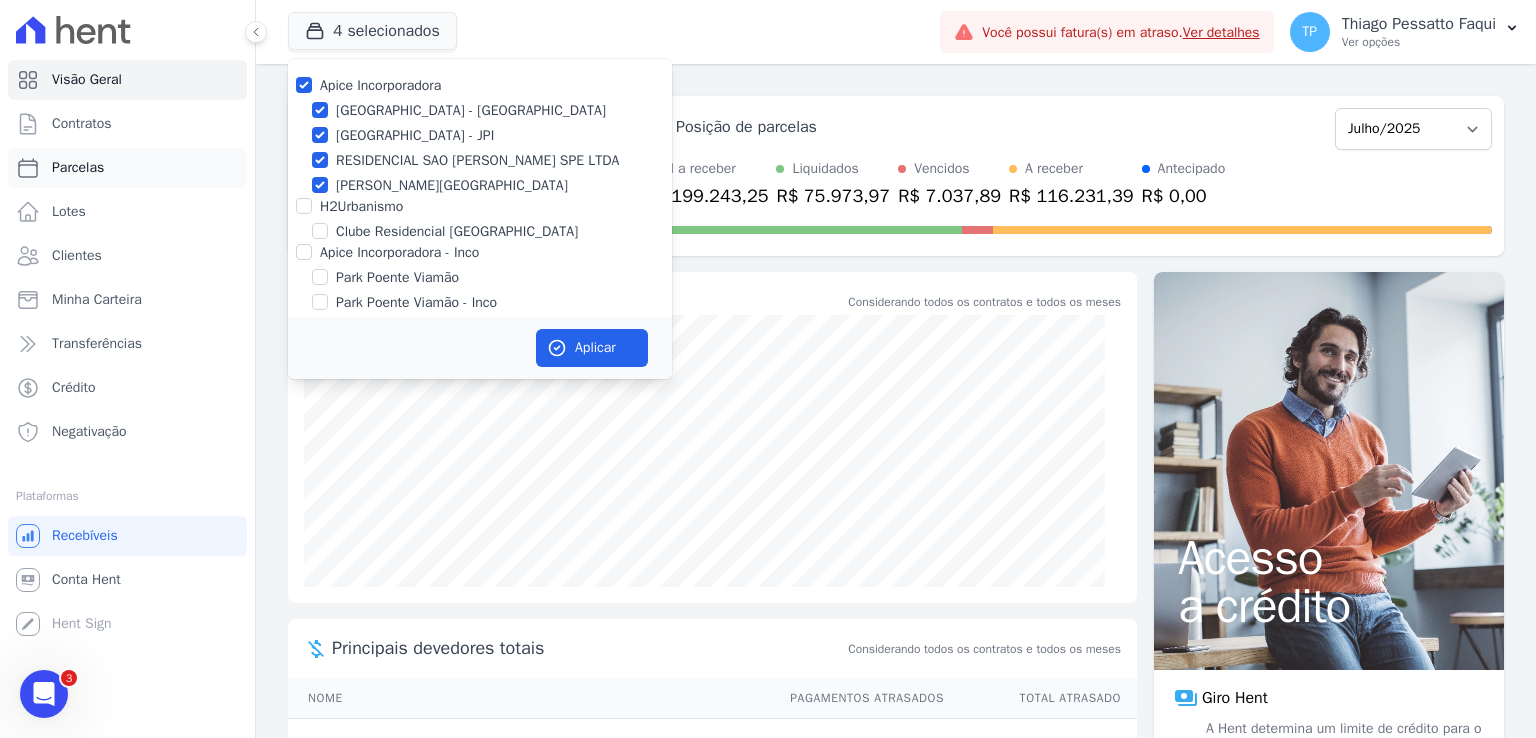 click on "Parcelas" at bounding box center (127, 168) 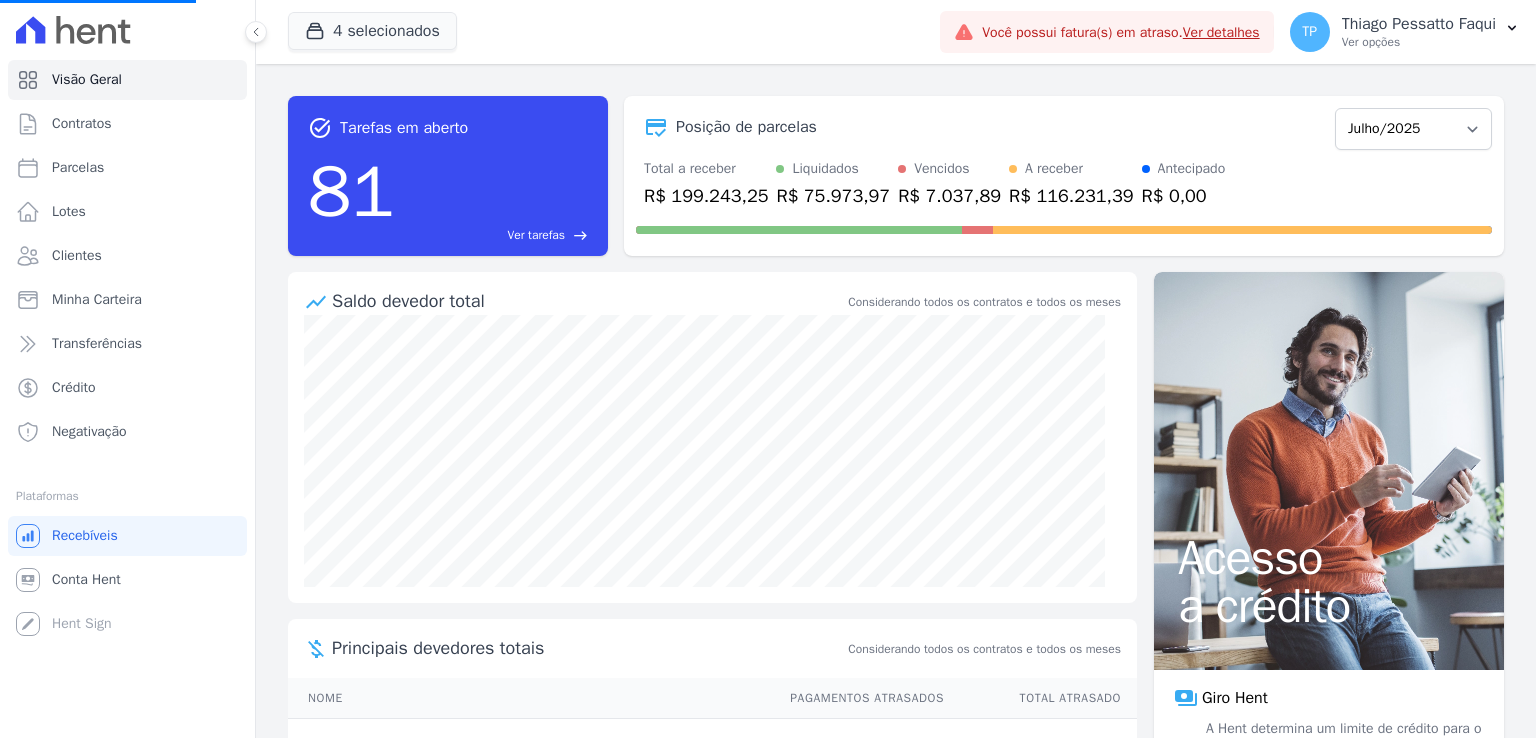 select 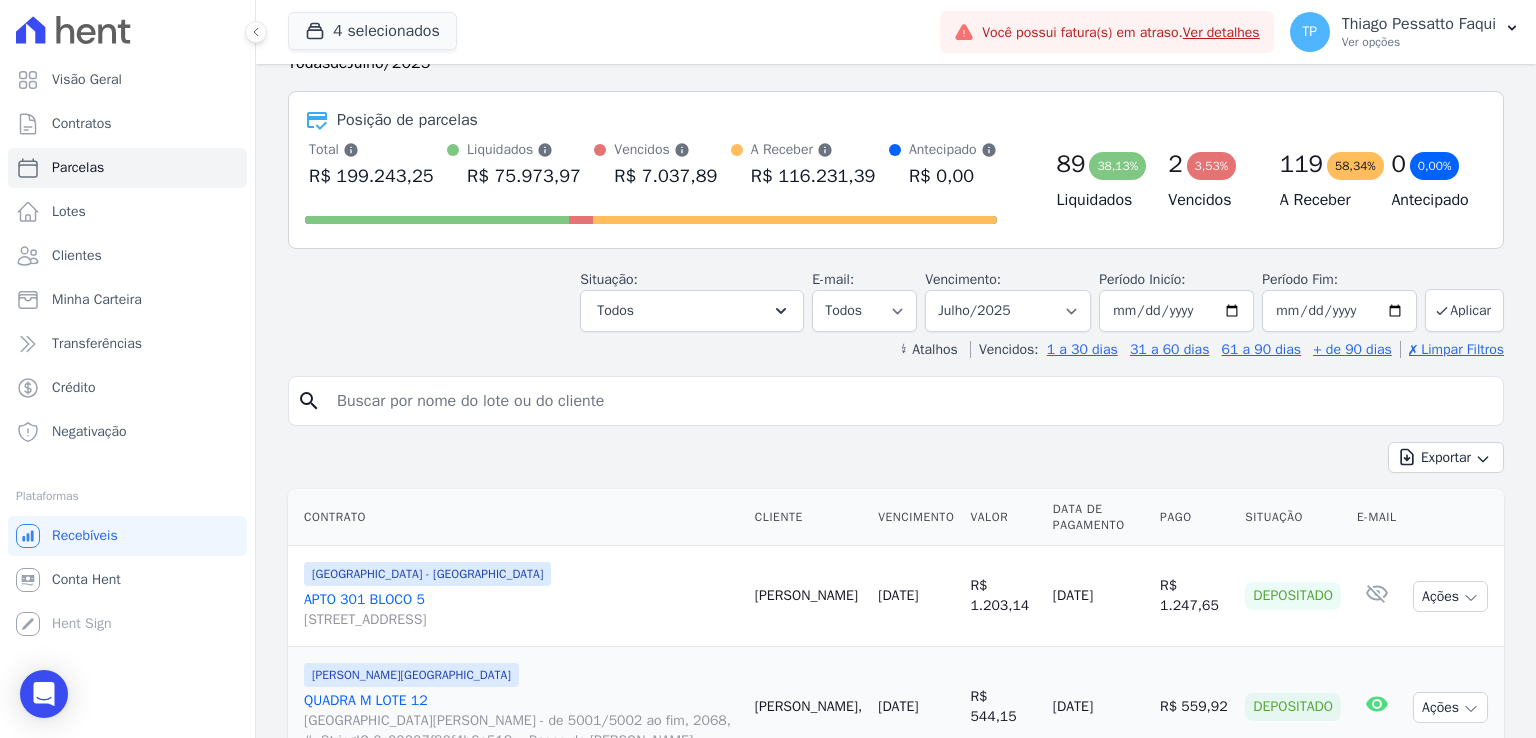 scroll, scrollTop: 100, scrollLeft: 0, axis: vertical 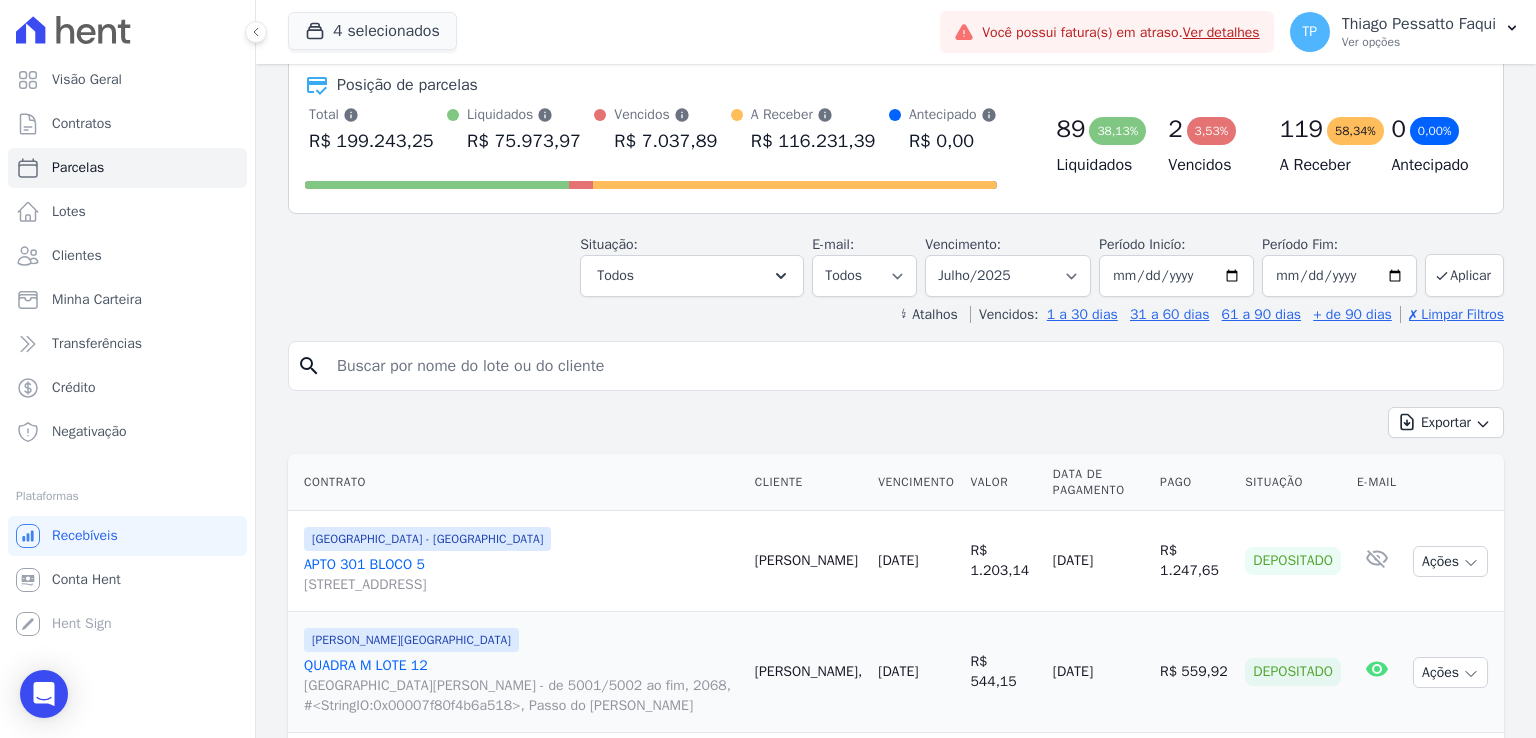 click on "APTO 301 BLOCO [GEOGRAPHIC_DATA][STREET_ADDRESS][GEOGRAPHIC_DATA]" at bounding box center (521, 575) 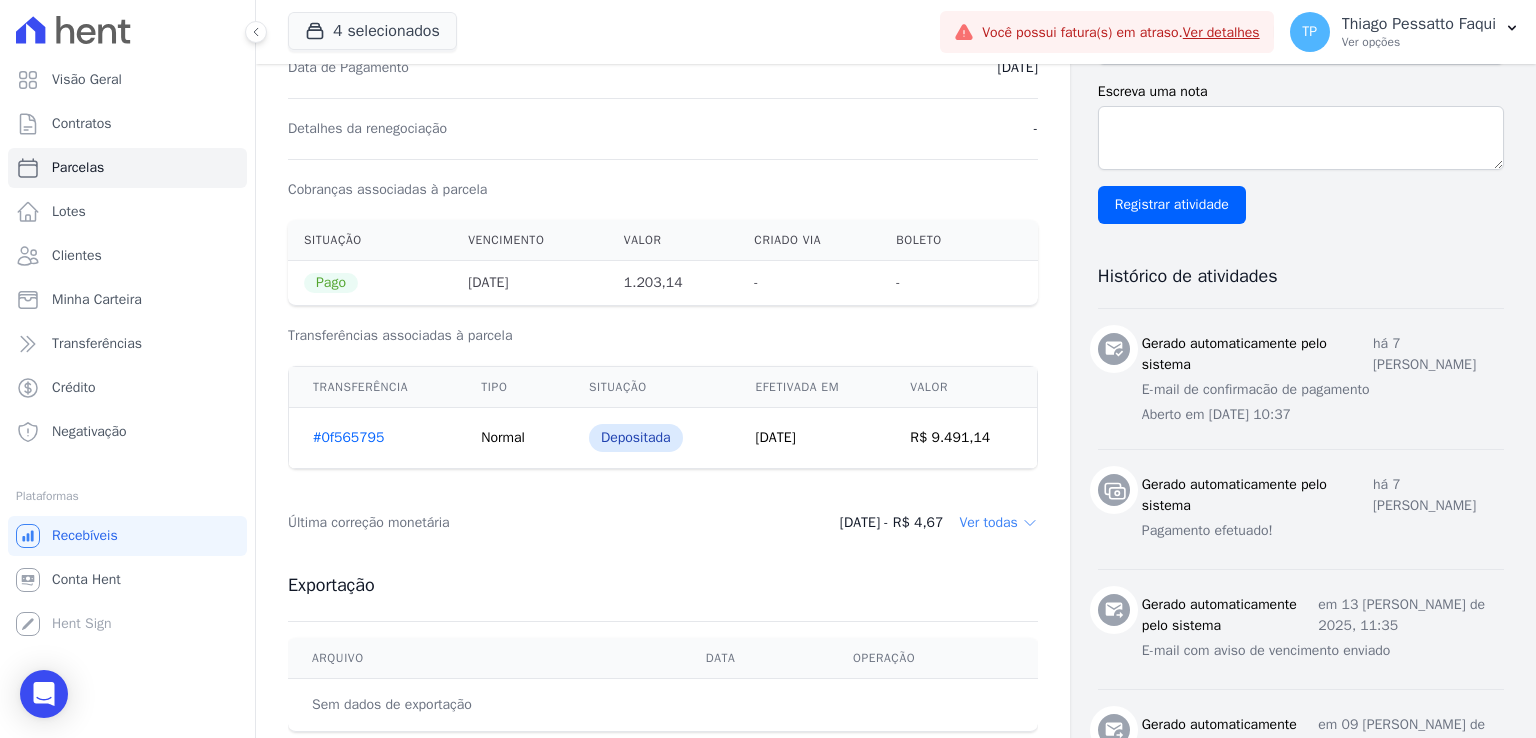 scroll, scrollTop: 600, scrollLeft: 0, axis: vertical 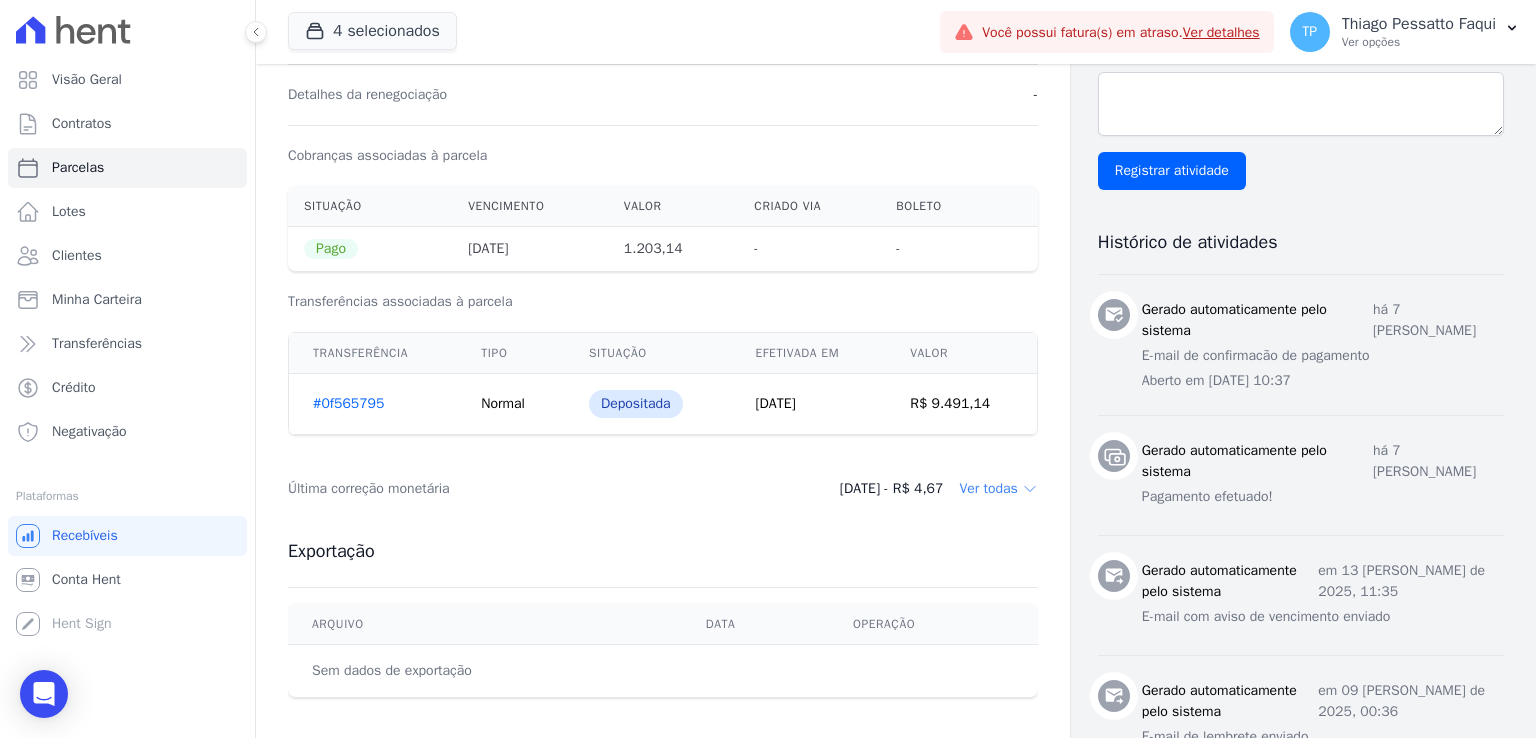 click on "Ver todas" at bounding box center (998, 489) 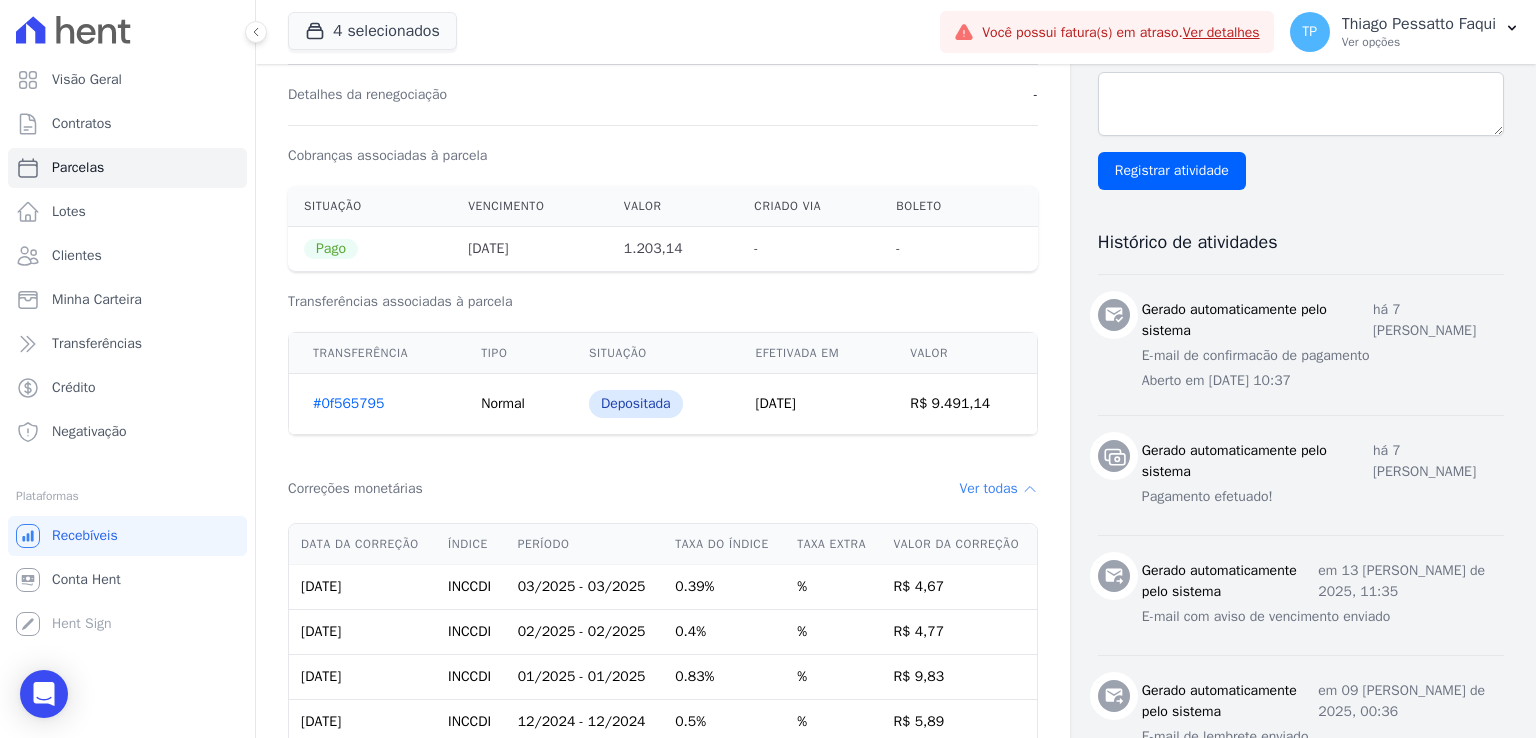 scroll, scrollTop: 700, scrollLeft: 0, axis: vertical 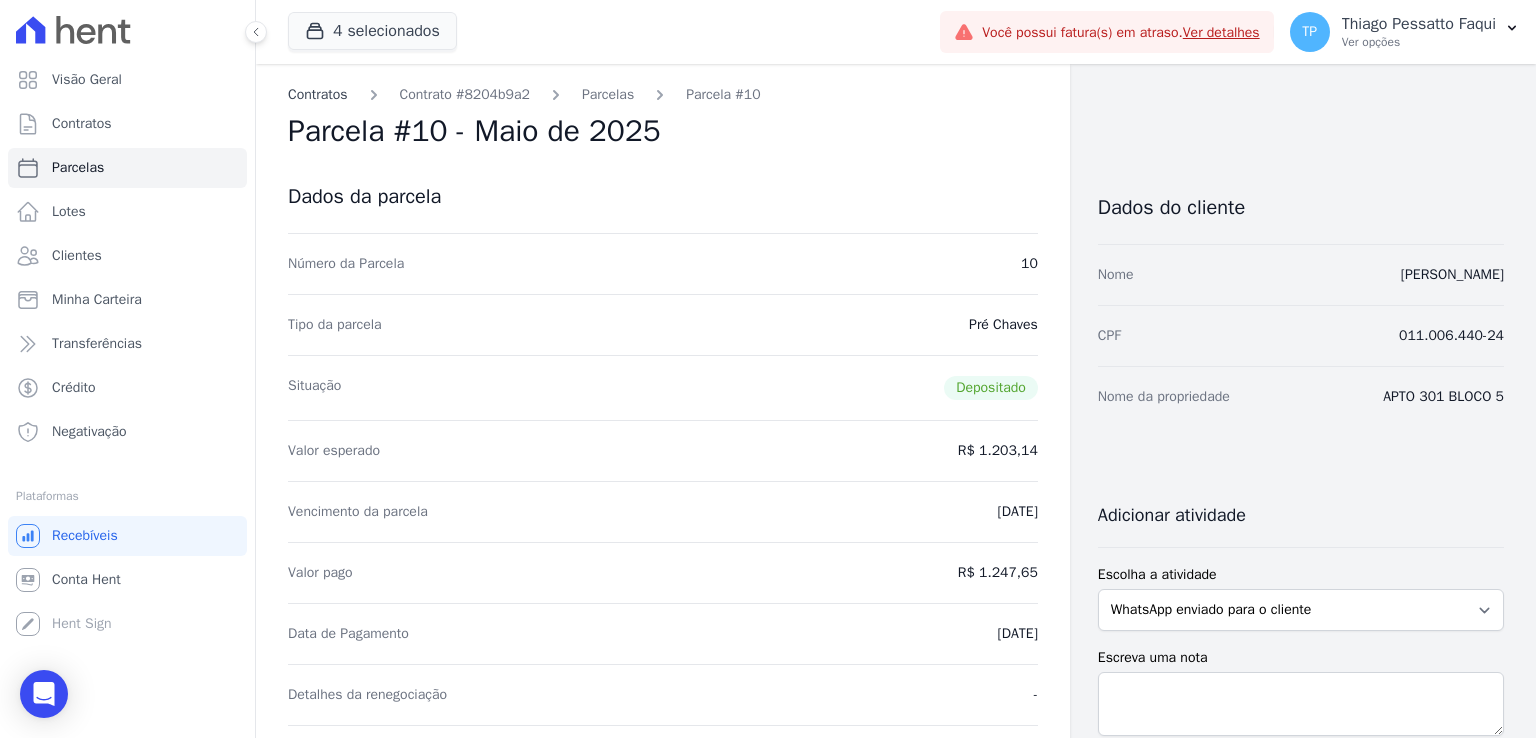 click on "Contratos" at bounding box center [318, 94] 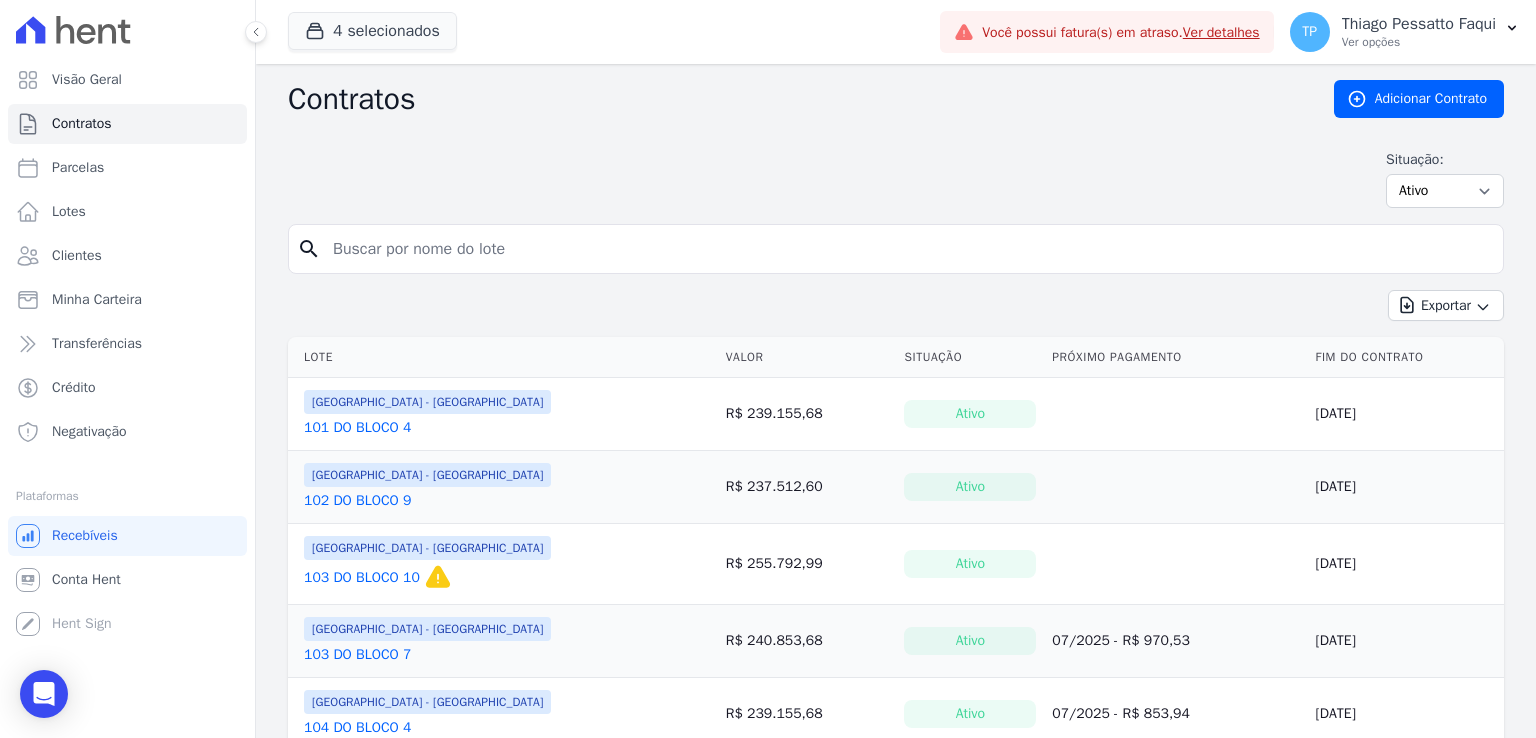 drag, startPoint x: 868, startPoint y: 145, endPoint x: 0, endPoint y: 28, distance: 875.84985 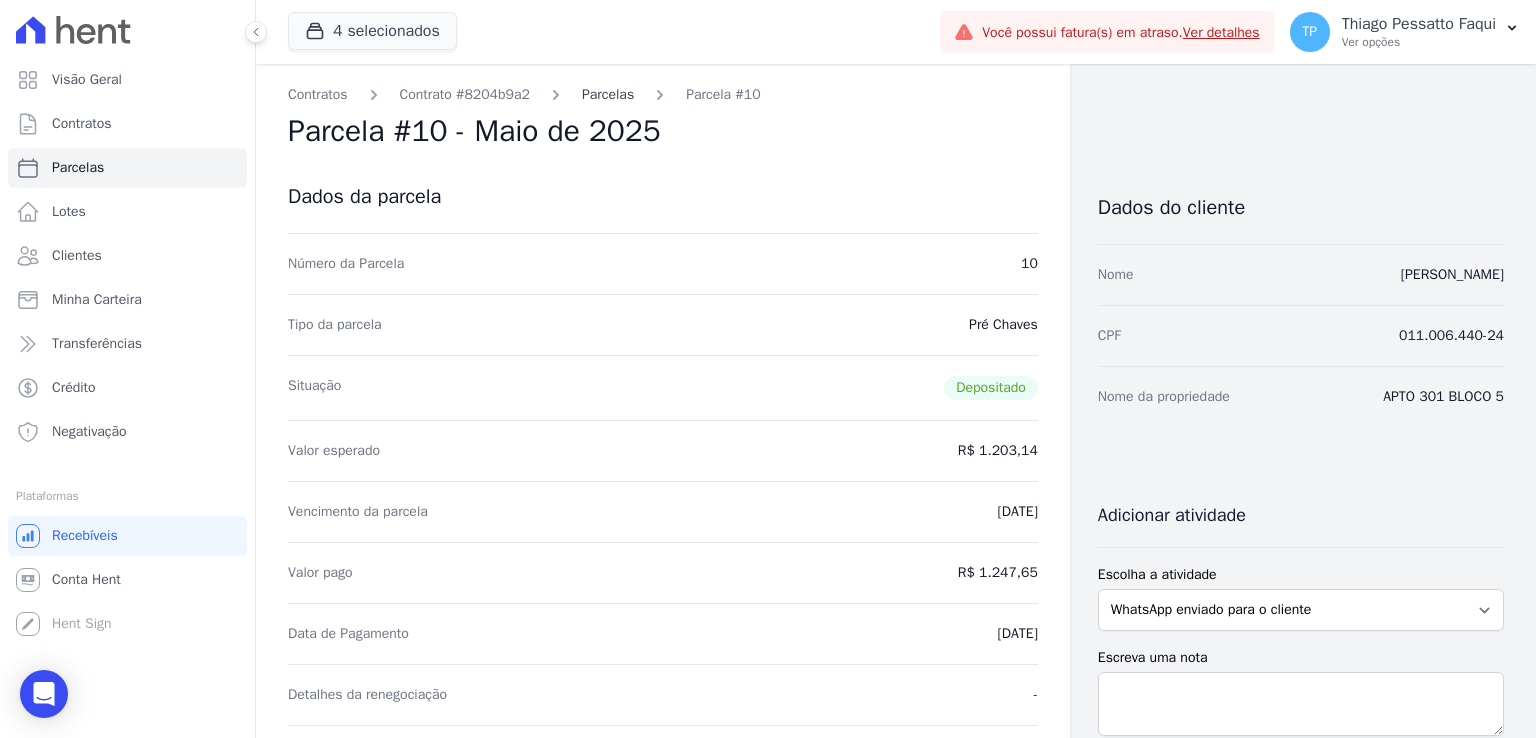 click on "Parcelas" at bounding box center [608, 94] 